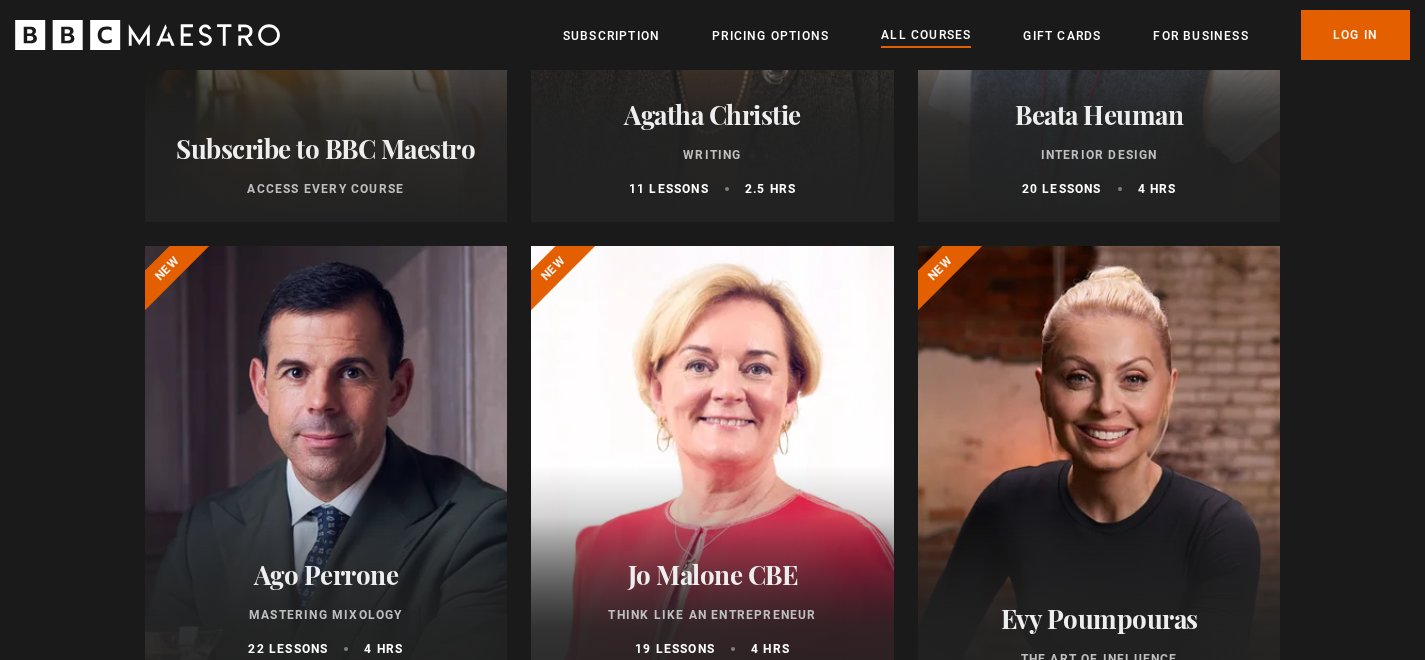 scroll, scrollTop: 1022, scrollLeft: 0, axis: vertical 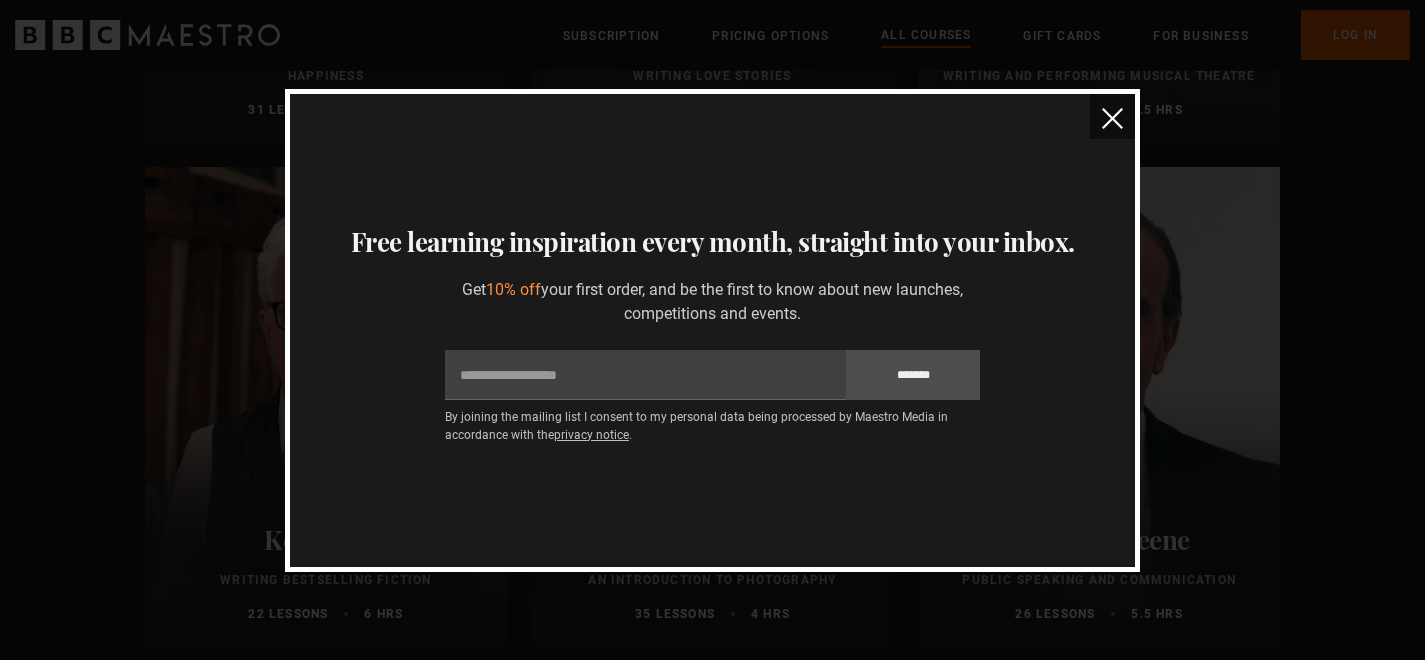 click at bounding box center (1112, 116) 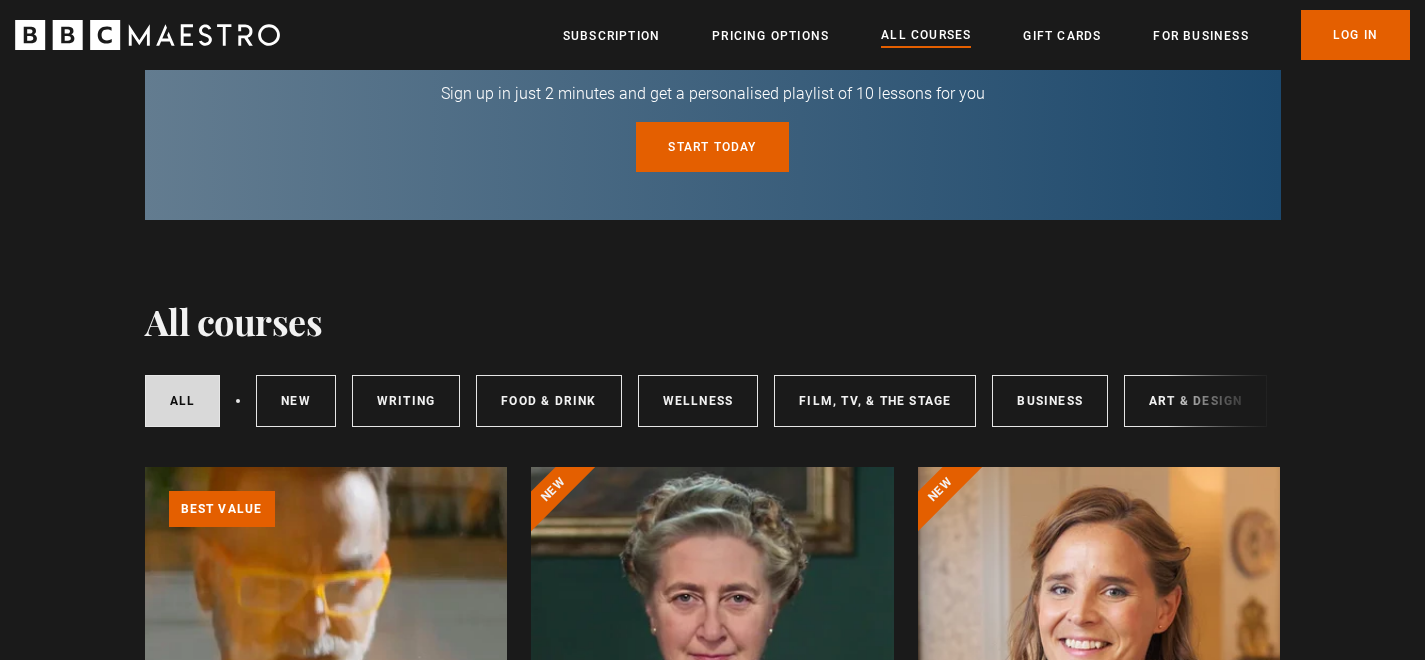 scroll, scrollTop: 0, scrollLeft: 0, axis: both 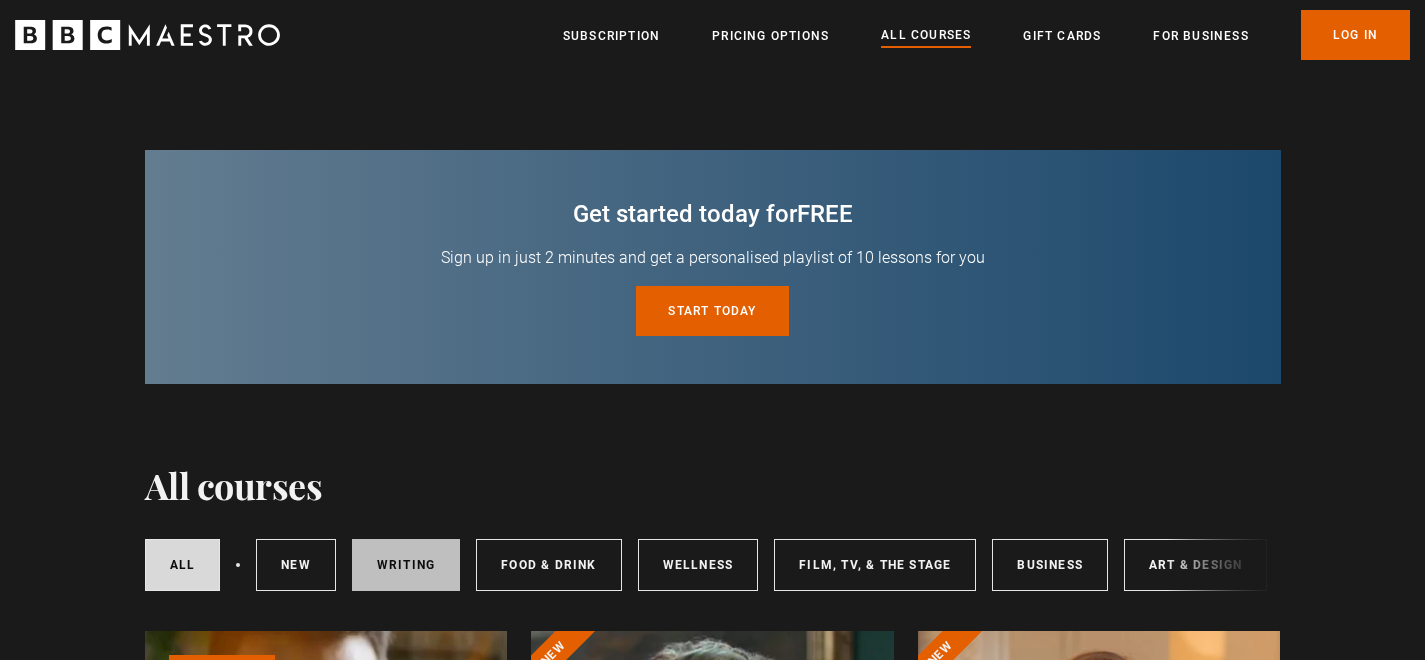 click on "Writing" at bounding box center (406, 565) 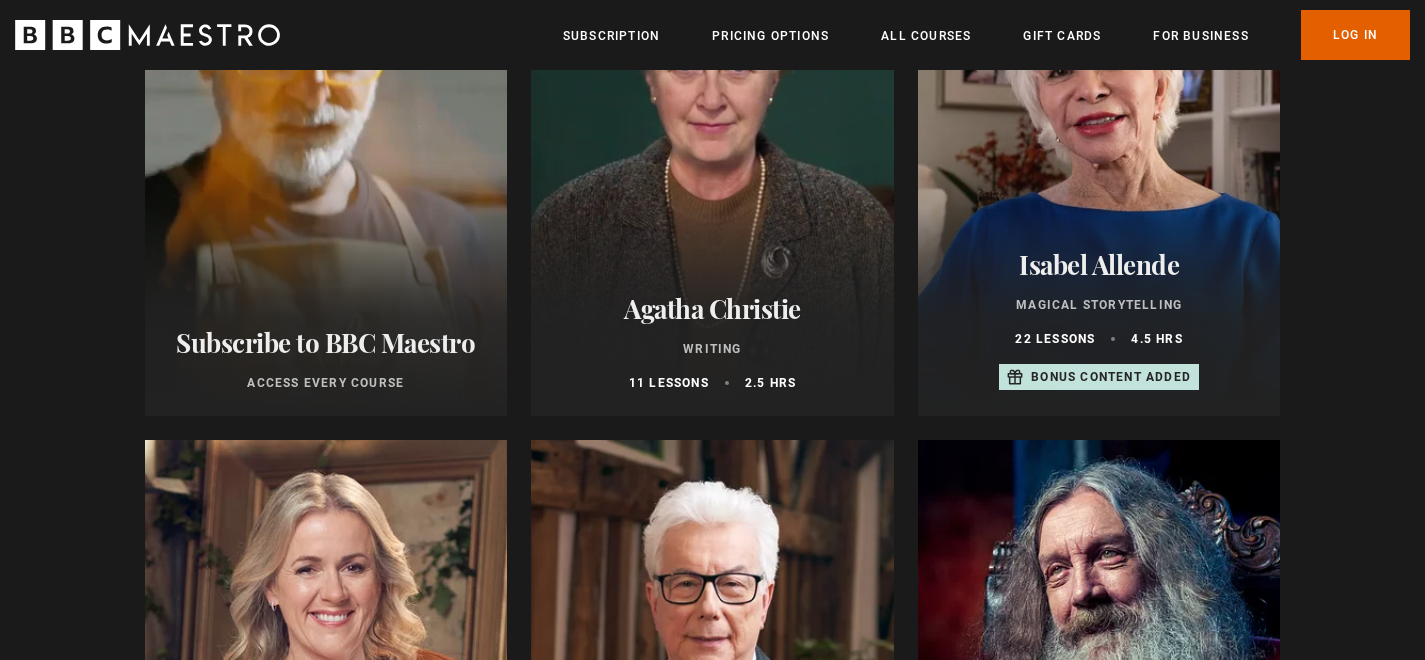 scroll, scrollTop: 697, scrollLeft: 0, axis: vertical 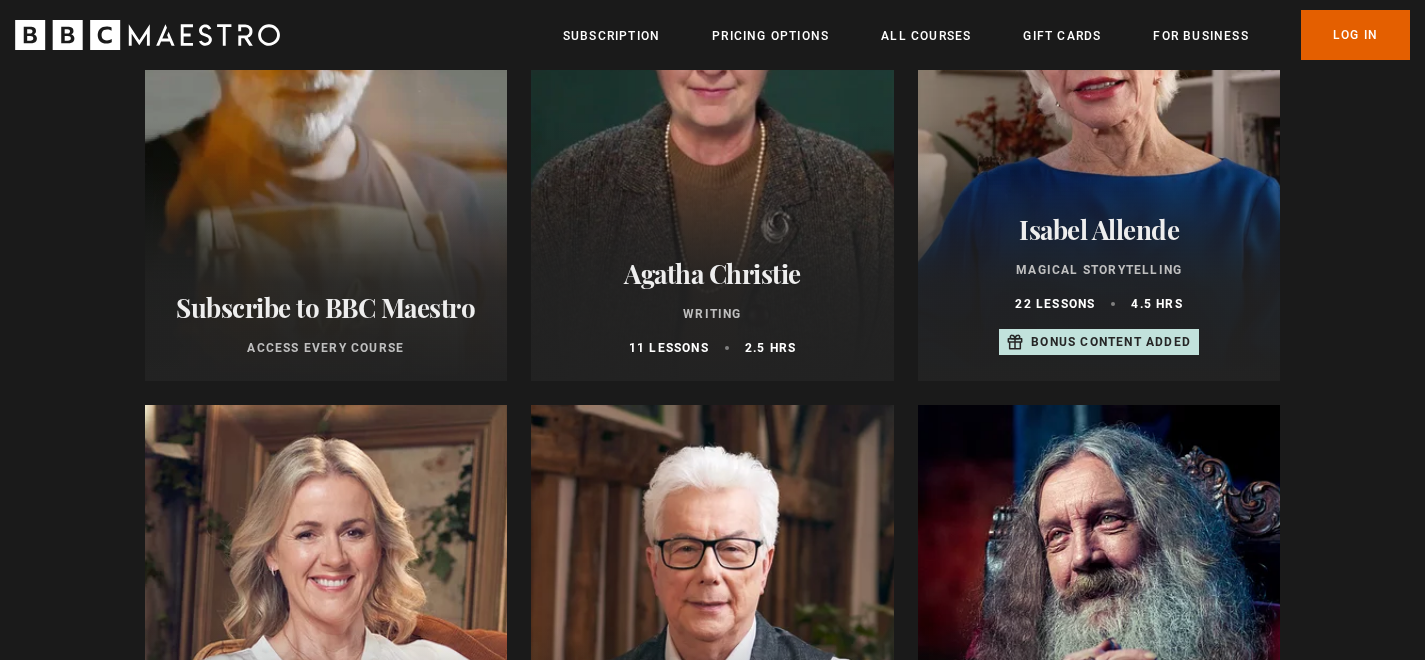 click on "Agatha Christie
Writing
11 lessons
2.5 hrs" at bounding box center (712, 307) 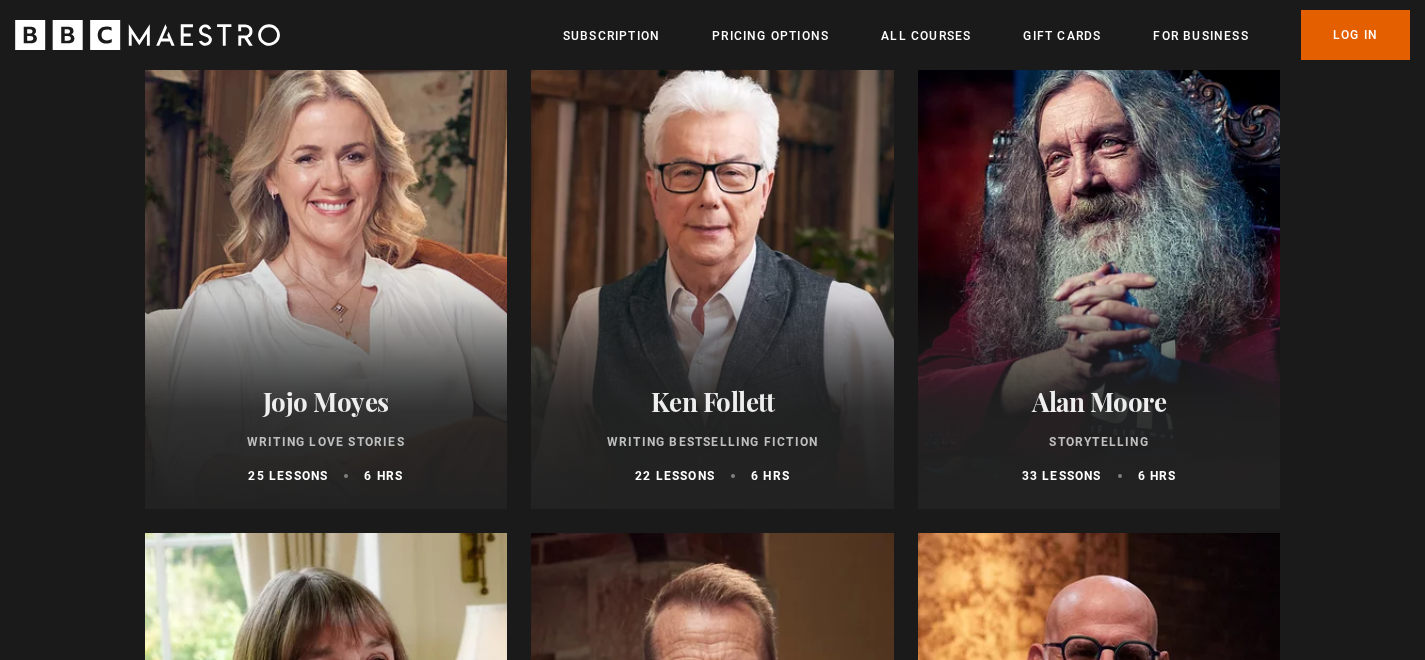 scroll, scrollTop: 1120, scrollLeft: 0, axis: vertical 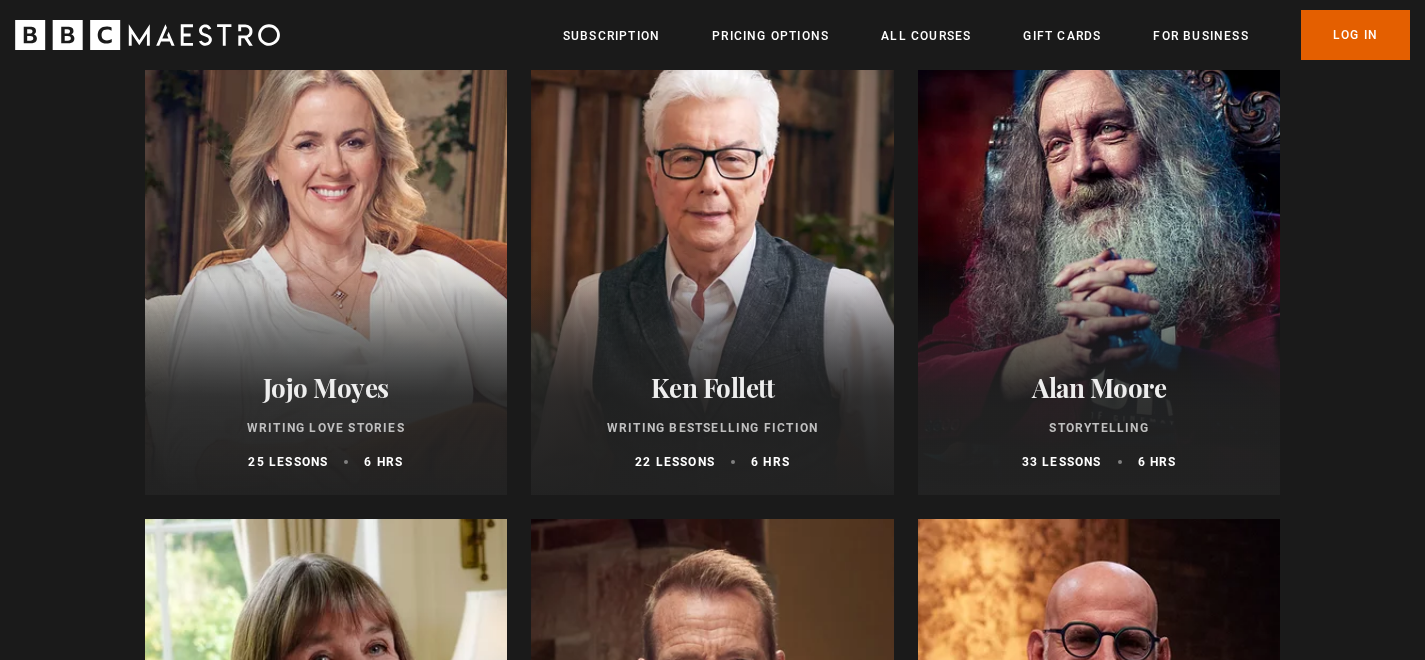click at bounding box center (1099, 255) 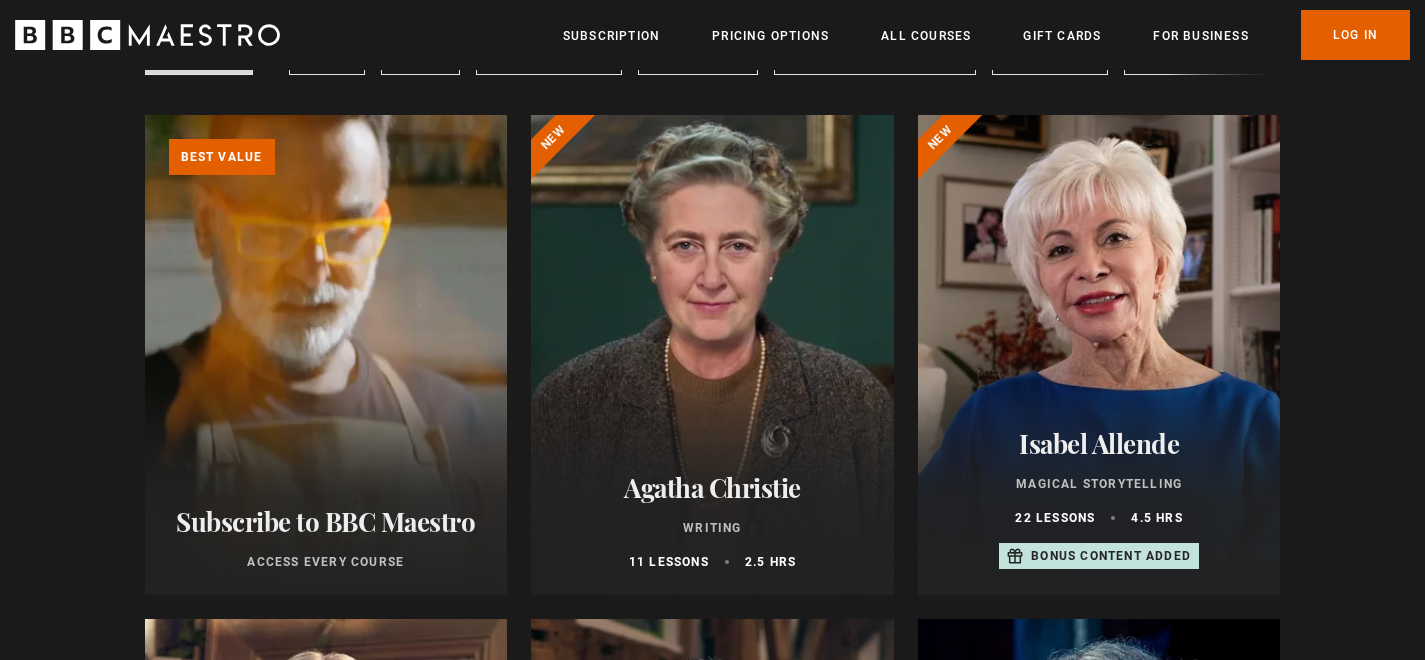 scroll, scrollTop: 508, scrollLeft: 0, axis: vertical 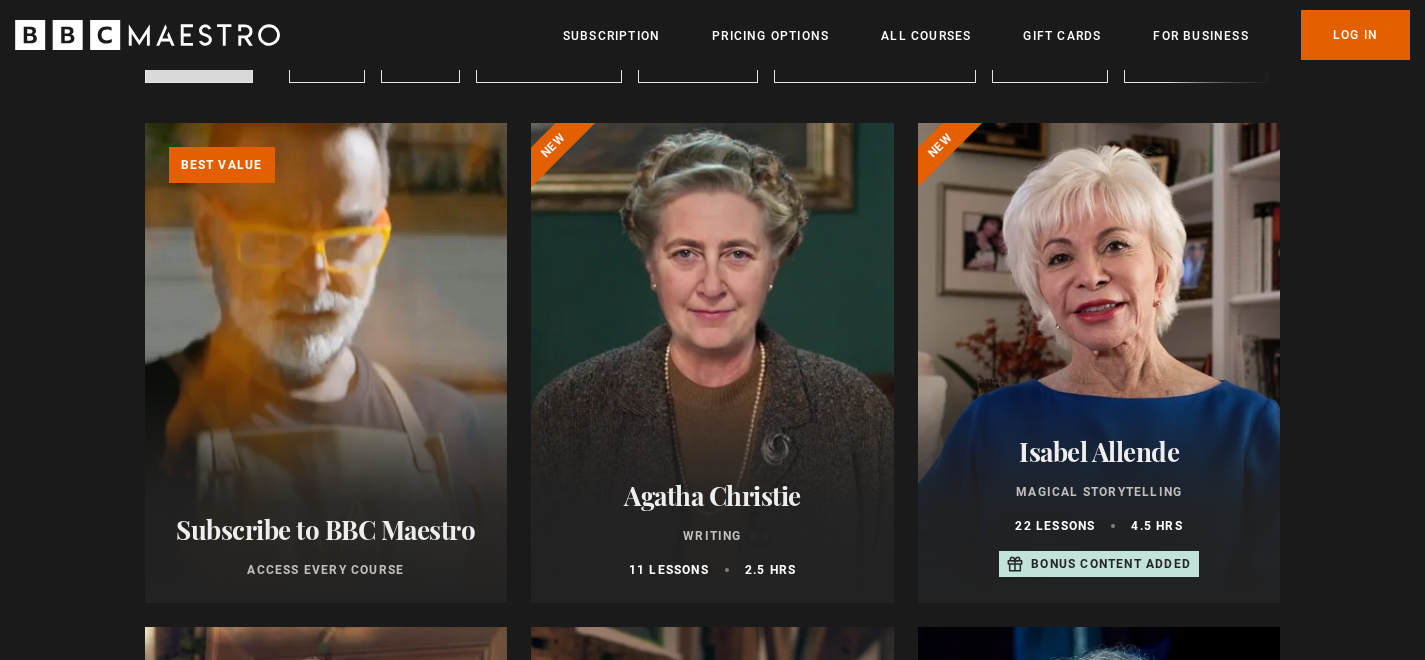 click on "Agatha Christie" at bounding box center (712, 495) 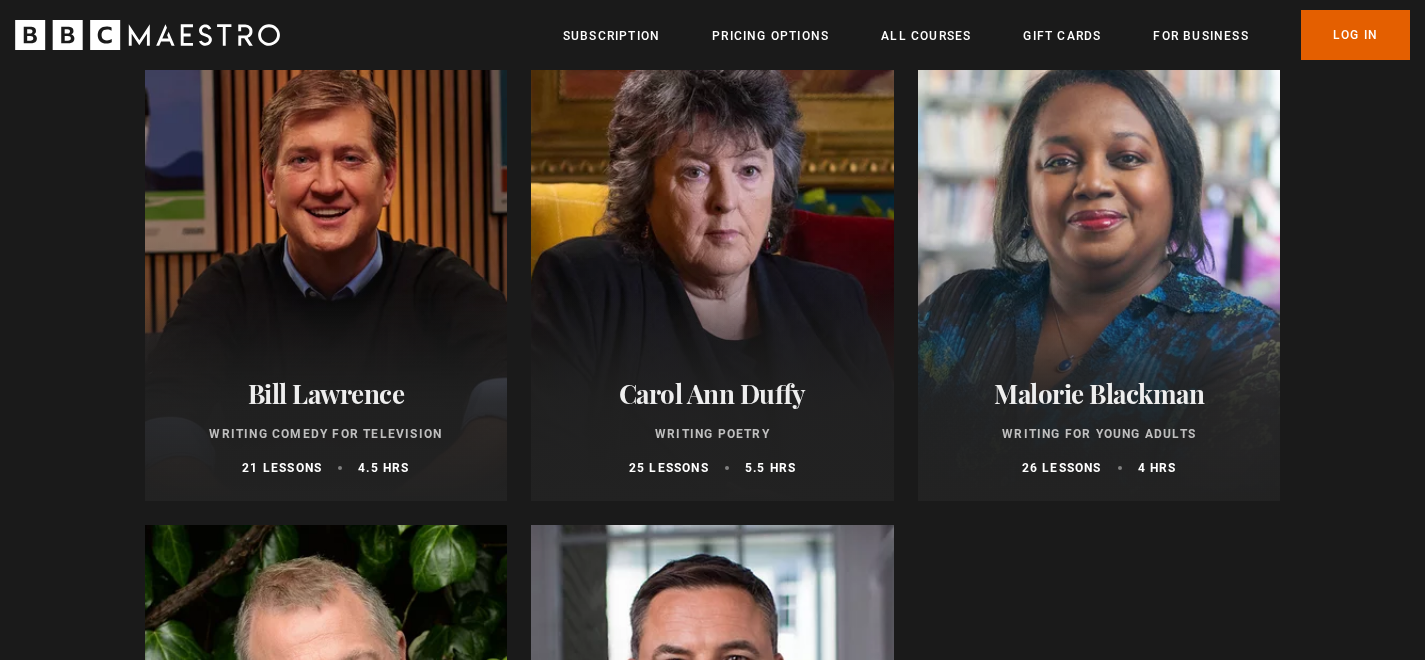 scroll, scrollTop: 2127, scrollLeft: 0, axis: vertical 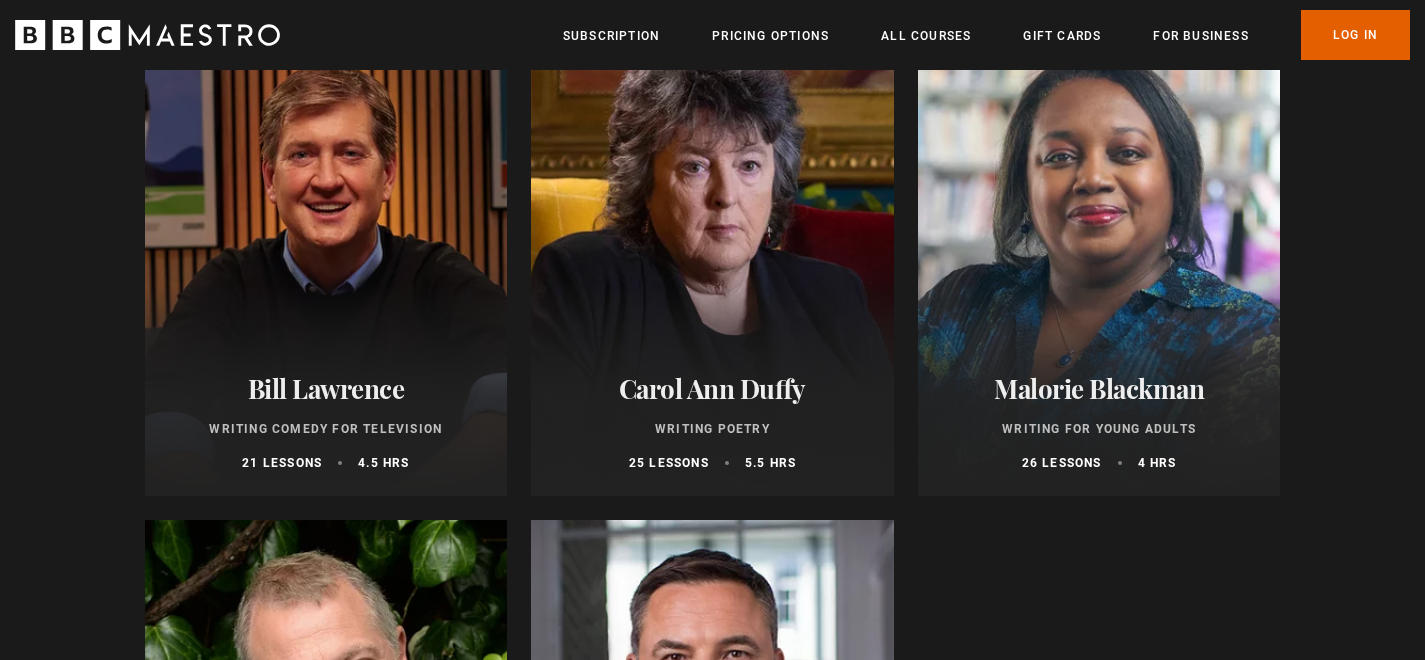 click at bounding box center (326, 256) 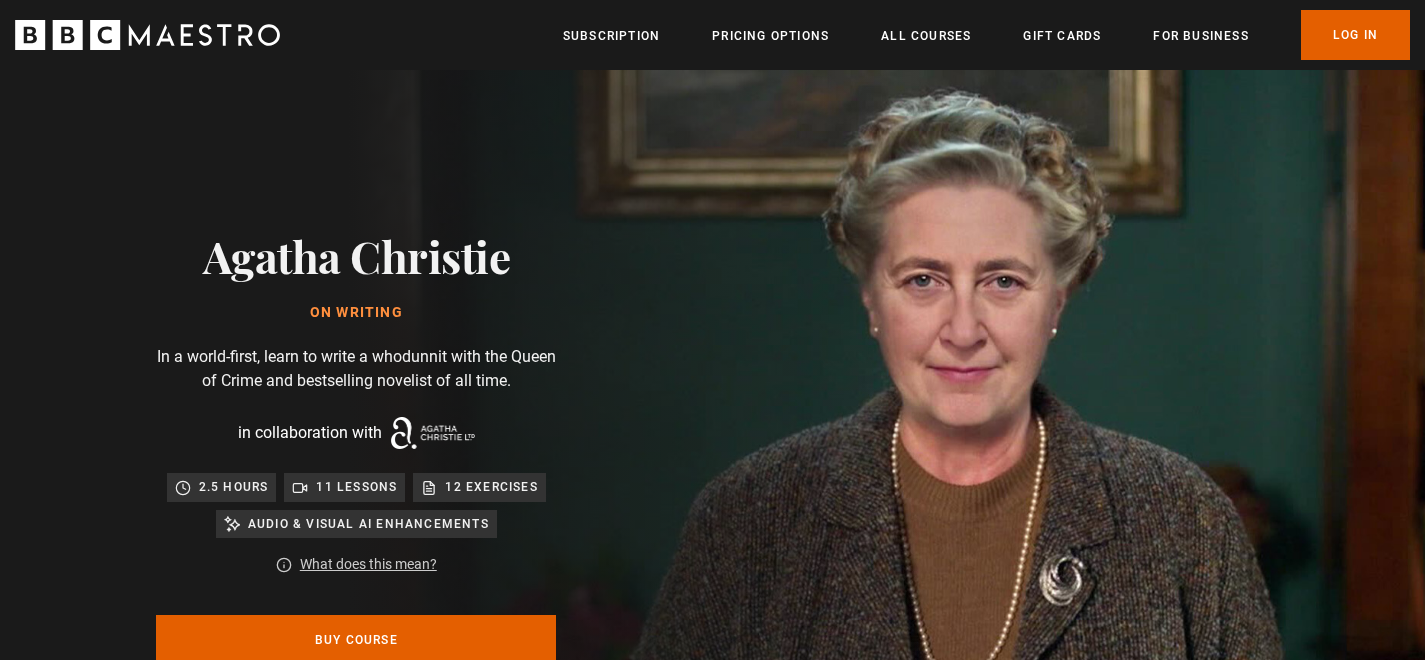 scroll, scrollTop: 168, scrollLeft: 0, axis: vertical 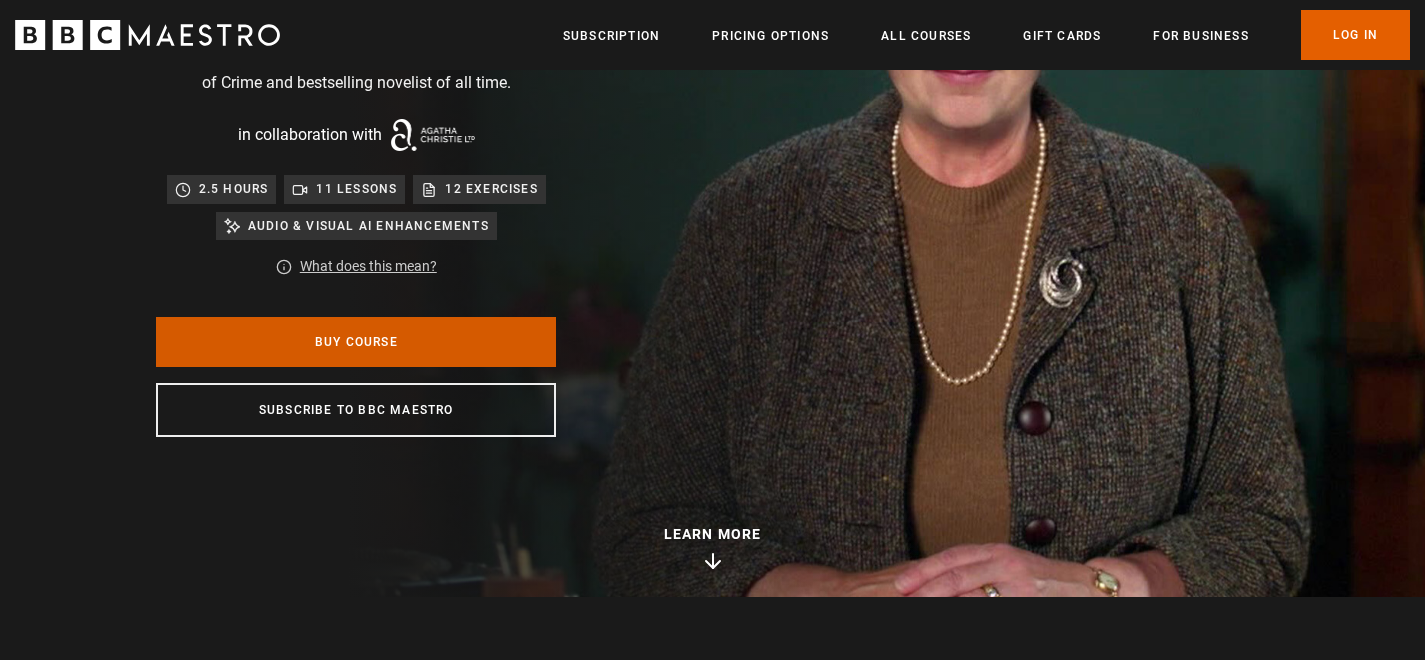 click on "Buy Course" at bounding box center (356, 342) 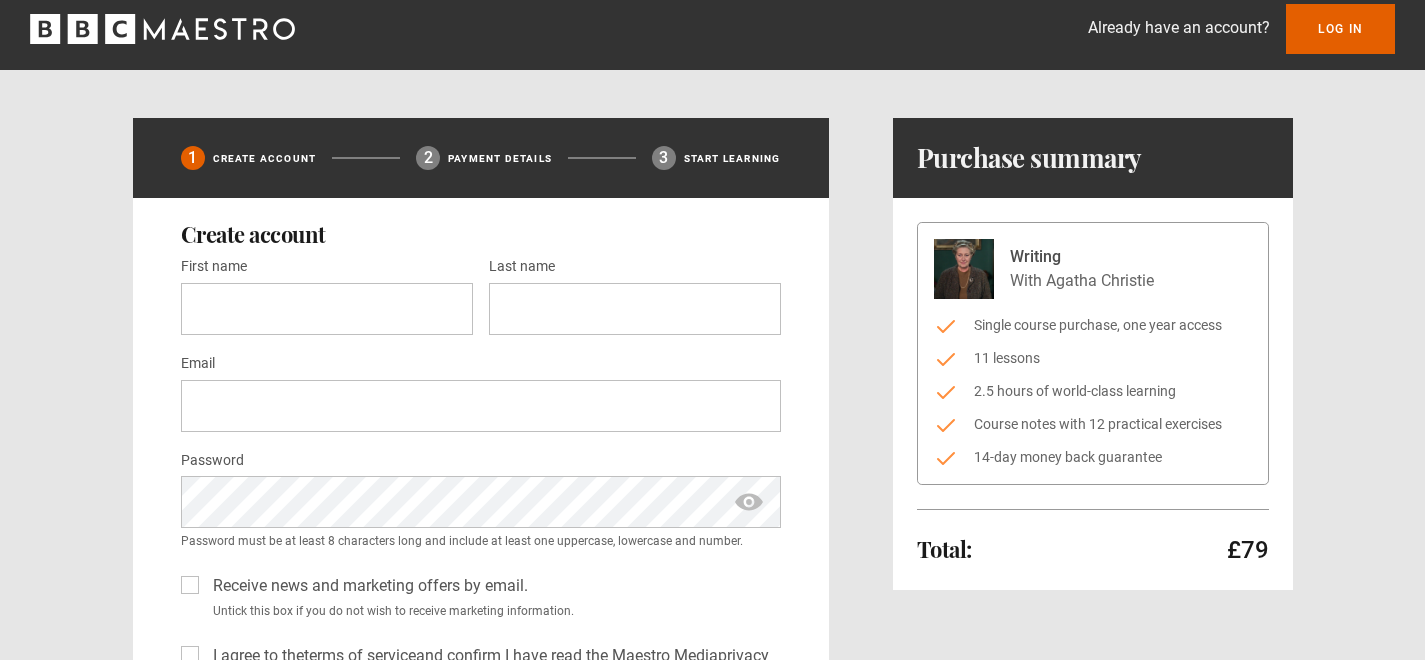 scroll, scrollTop: 12, scrollLeft: 0, axis: vertical 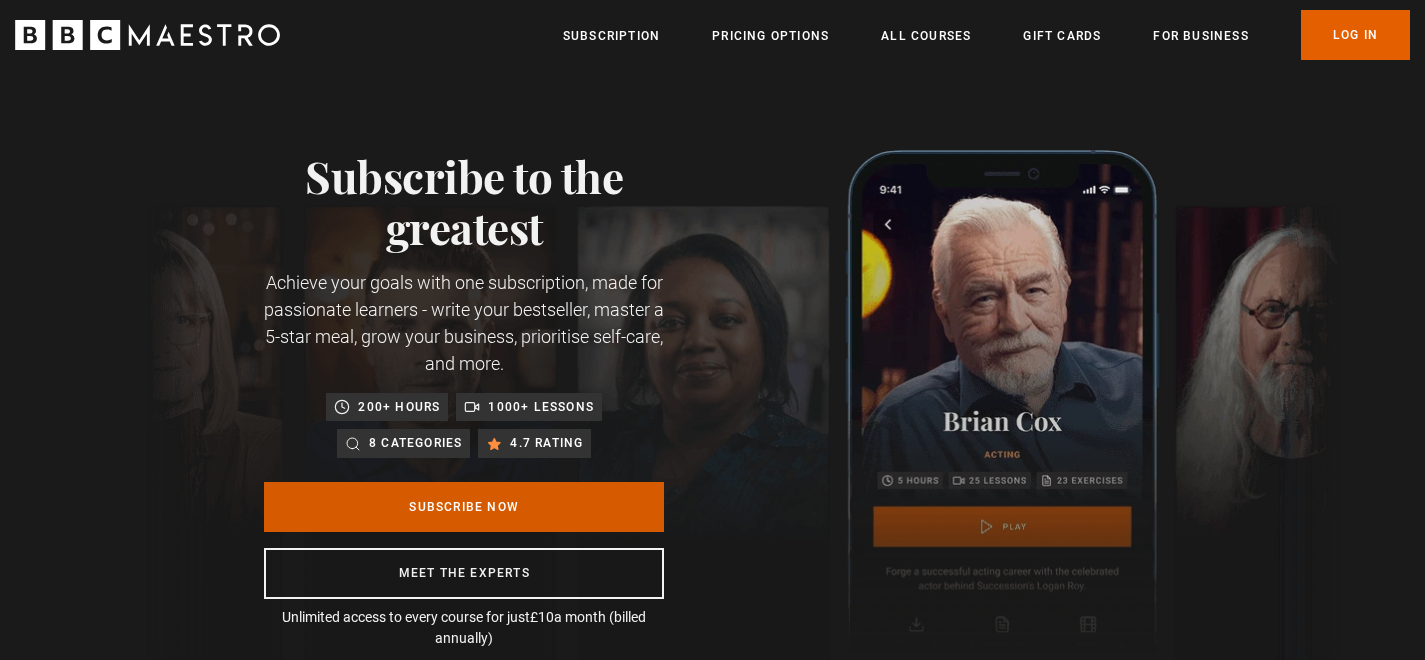 click on "Subscribe Now" at bounding box center [464, 507] 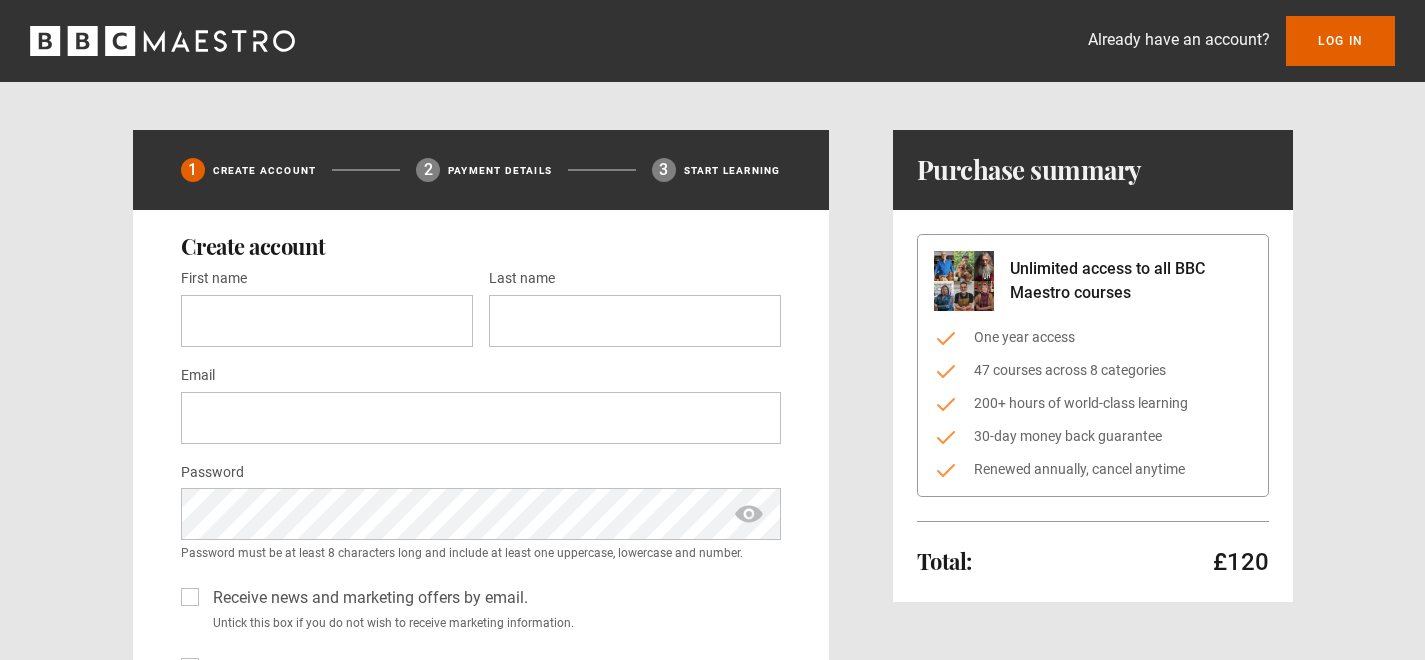 scroll, scrollTop: 0, scrollLeft: 0, axis: both 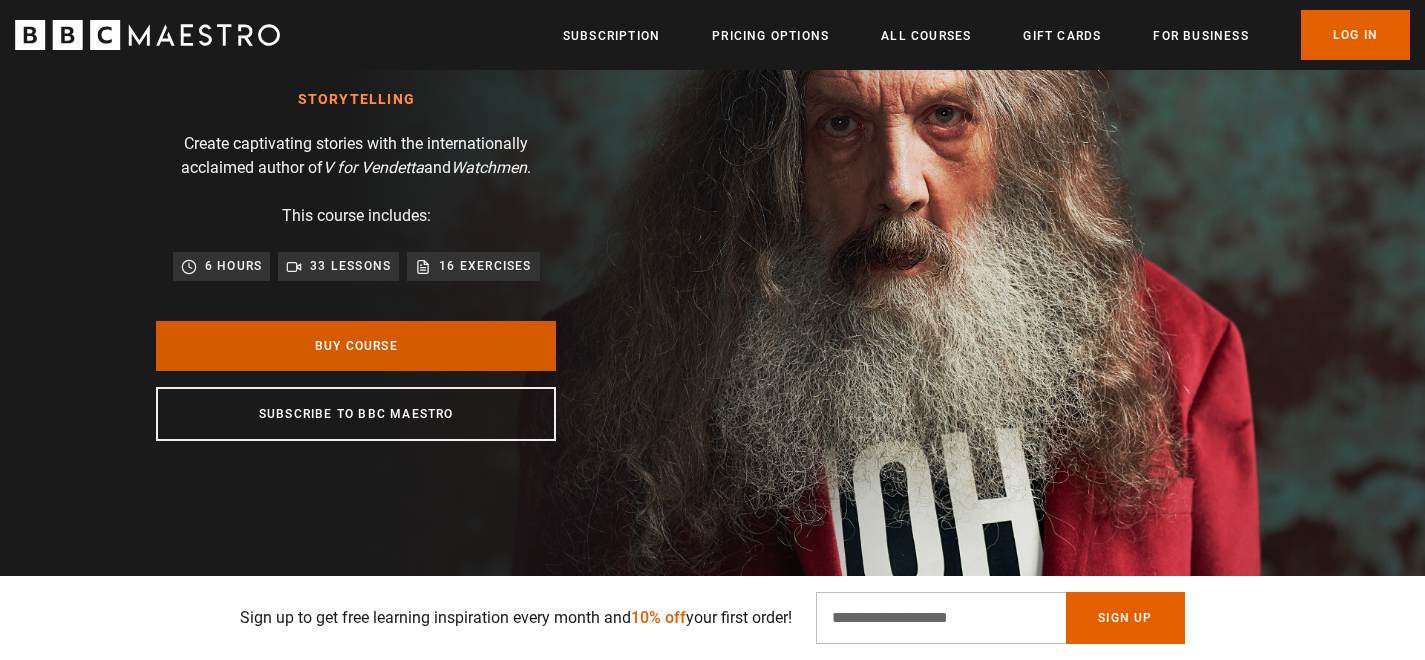 click on "Buy Course" at bounding box center [356, 346] 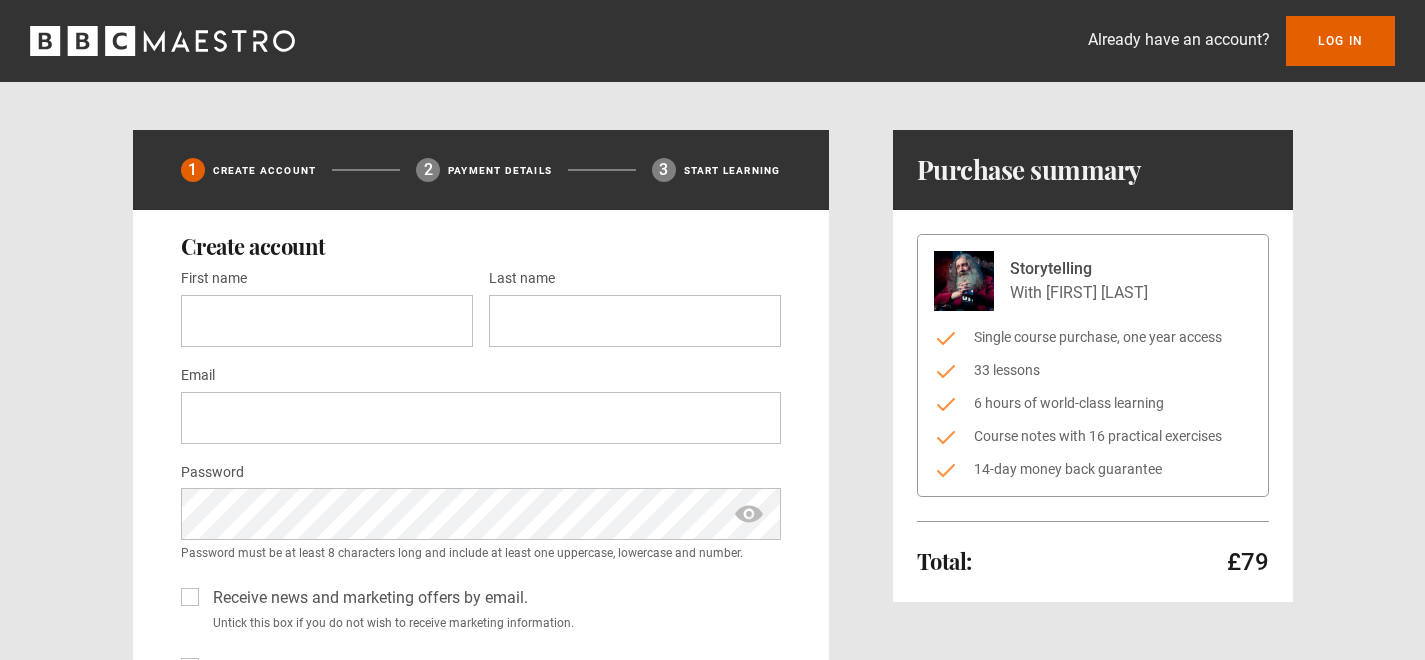 scroll, scrollTop: 0, scrollLeft: 0, axis: both 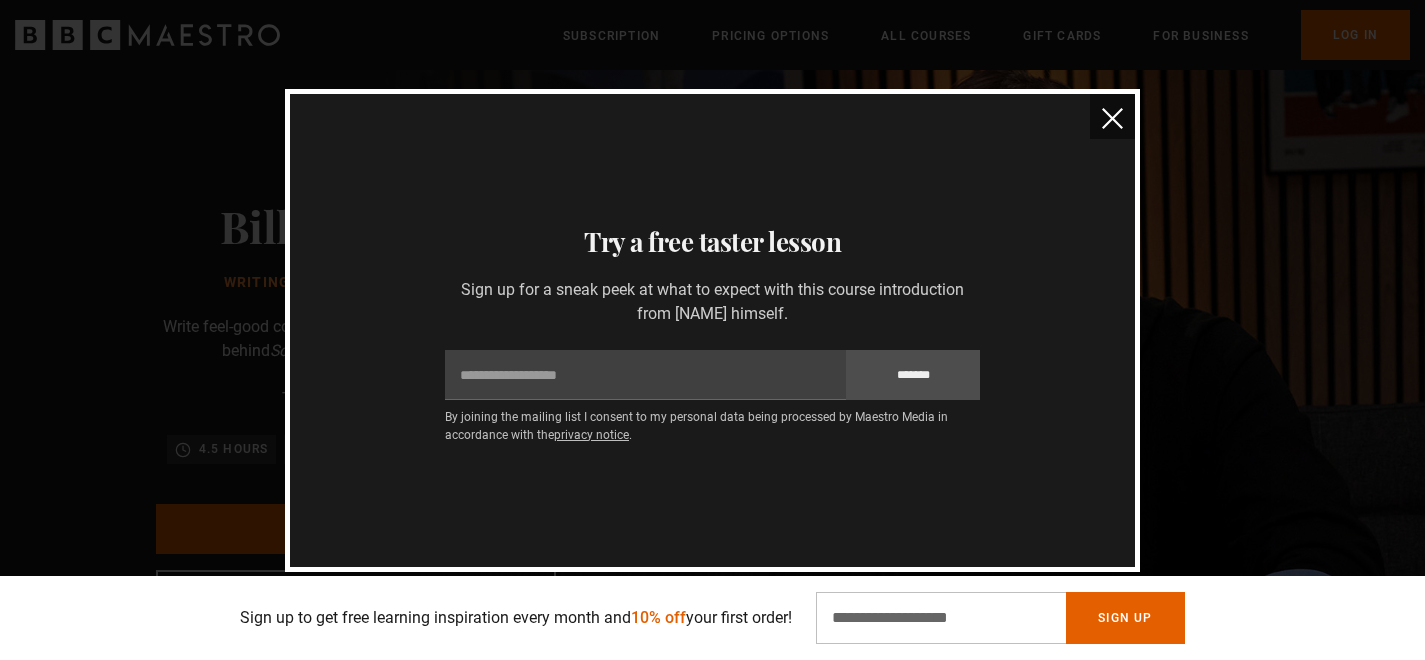 click at bounding box center (1112, 118) 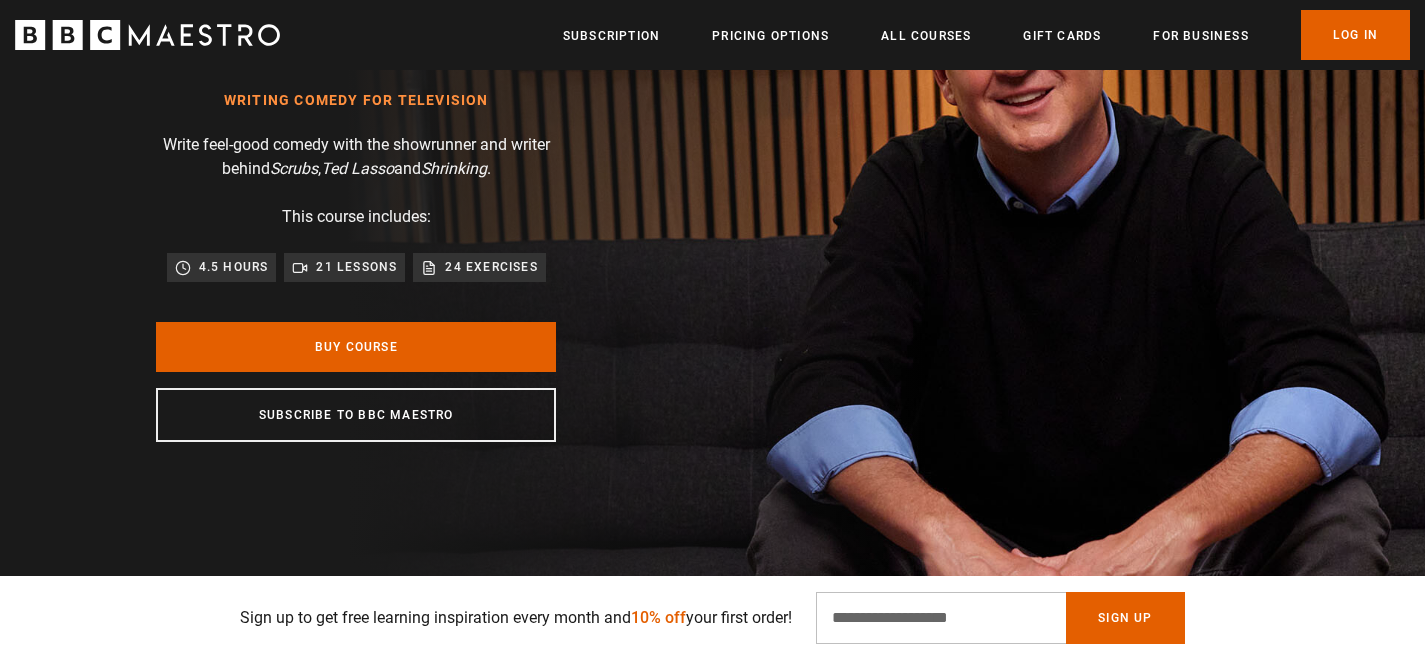 scroll, scrollTop: 207, scrollLeft: 0, axis: vertical 